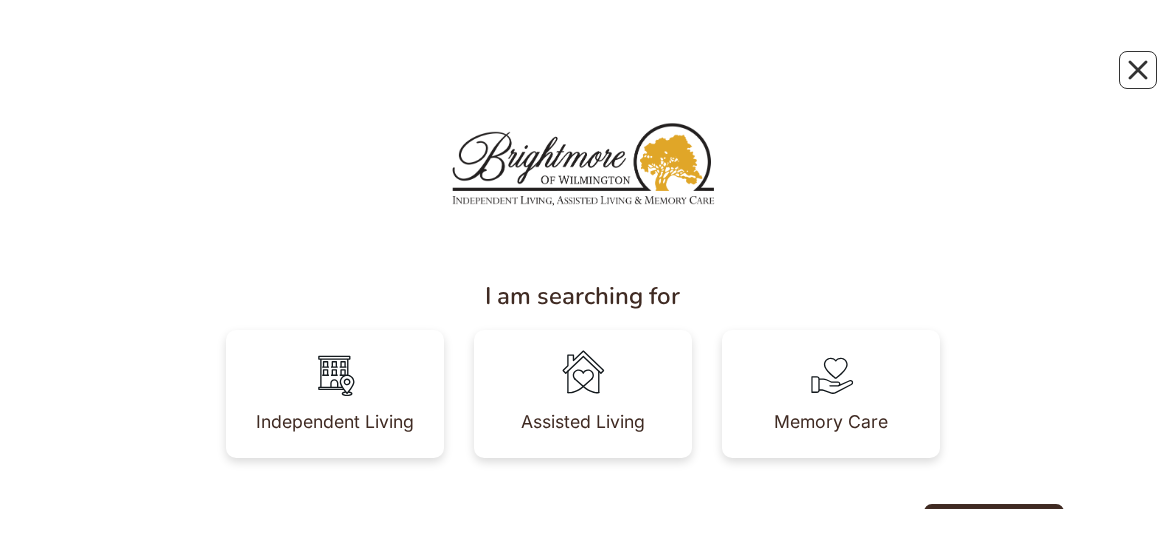 scroll, scrollTop: 0, scrollLeft: 0, axis: both 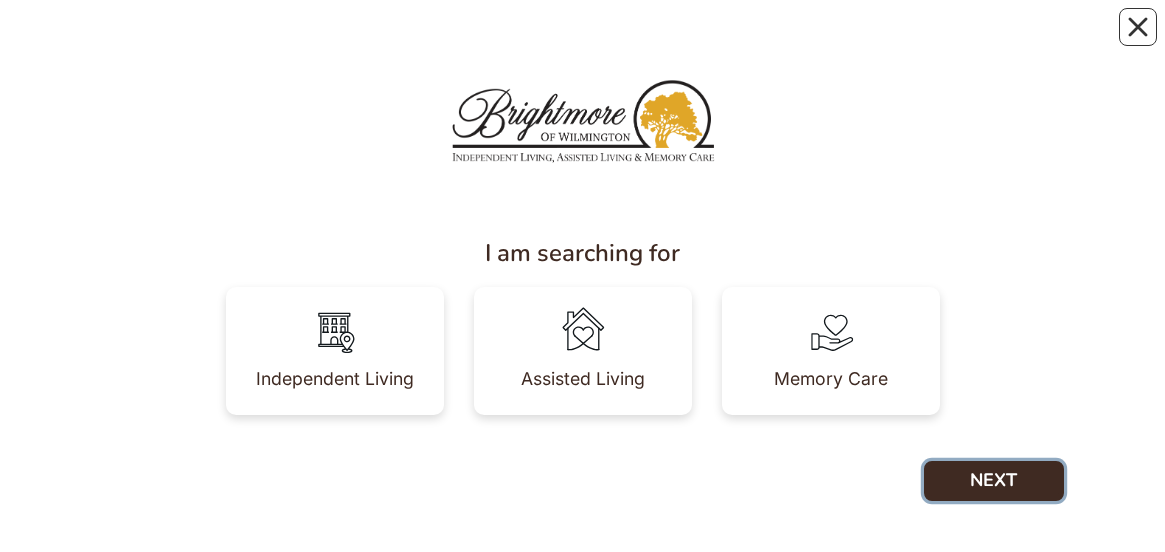 click on "NEXT" at bounding box center (994, 481) 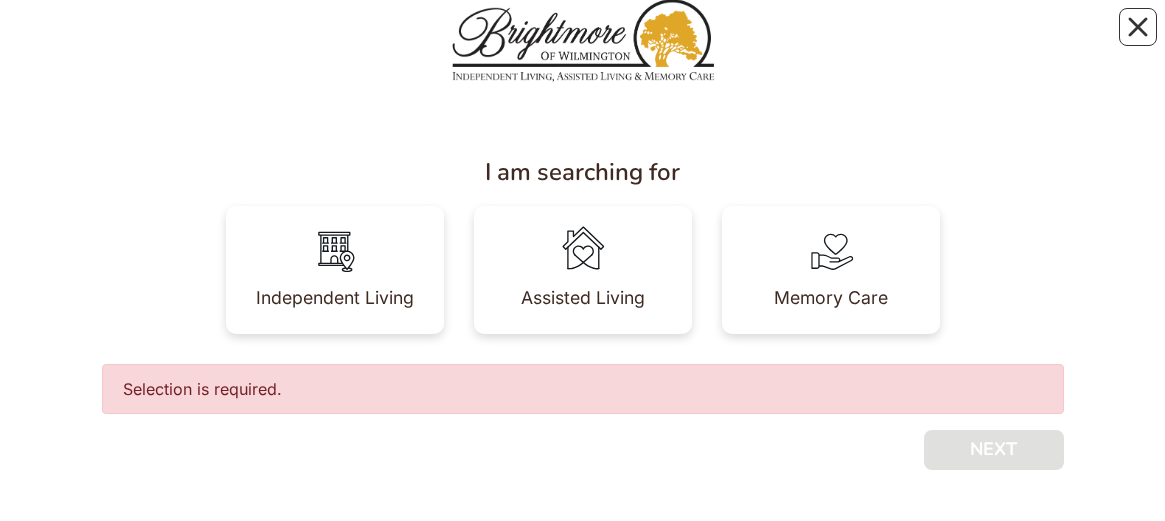 click at bounding box center (583, 250) 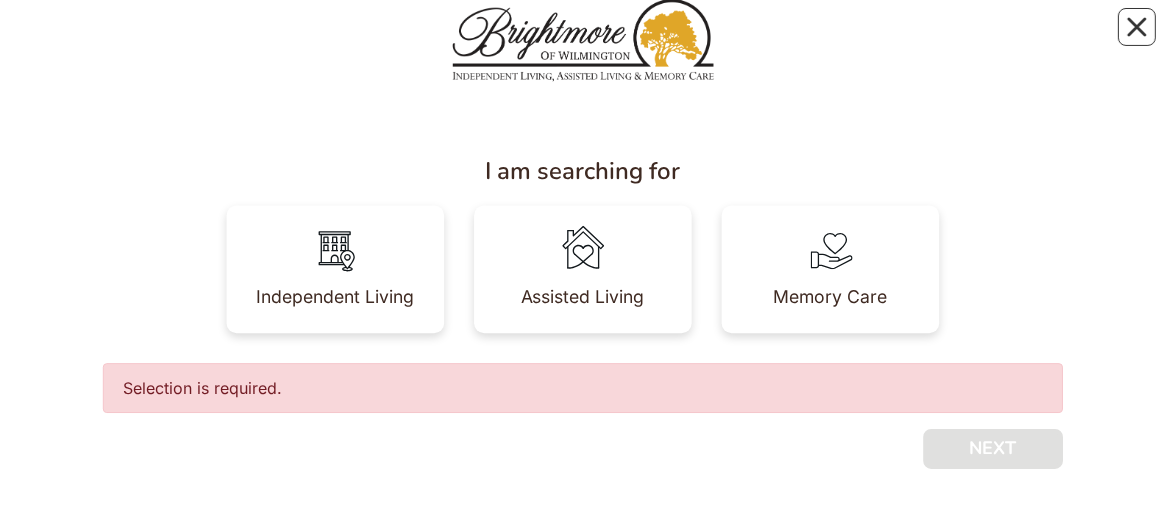 scroll, scrollTop: 32, scrollLeft: 0, axis: vertical 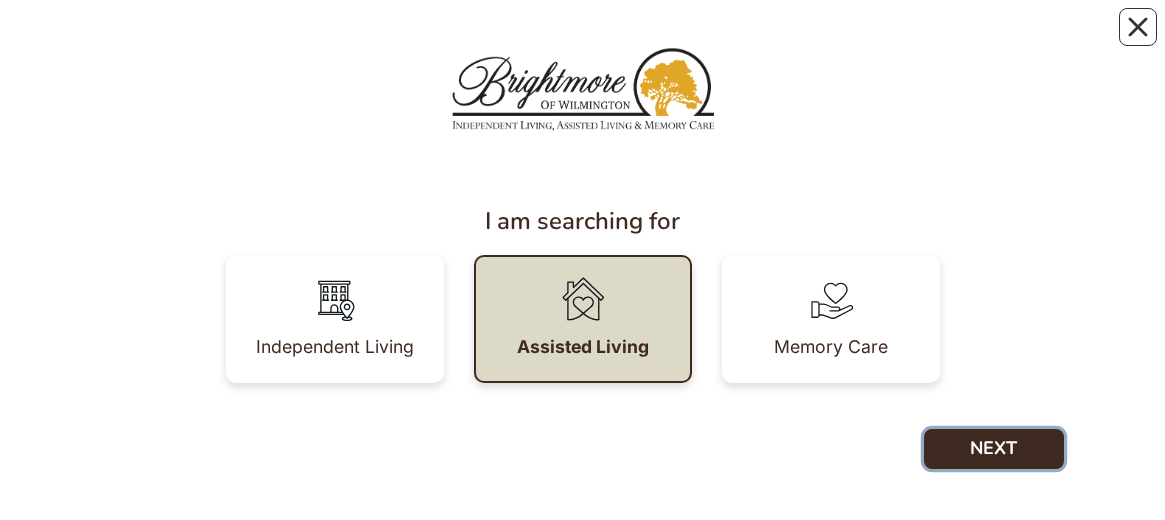 click on "NEXT" at bounding box center [994, 449] 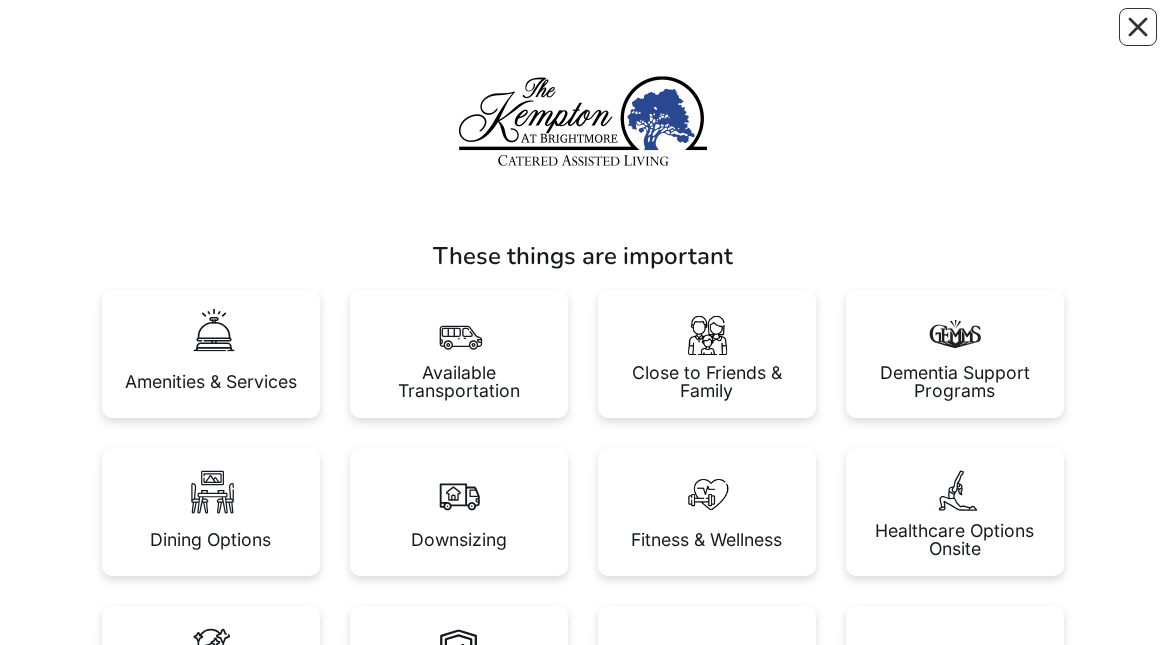 scroll, scrollTop: 0, scrollLeft: 0, axis: both 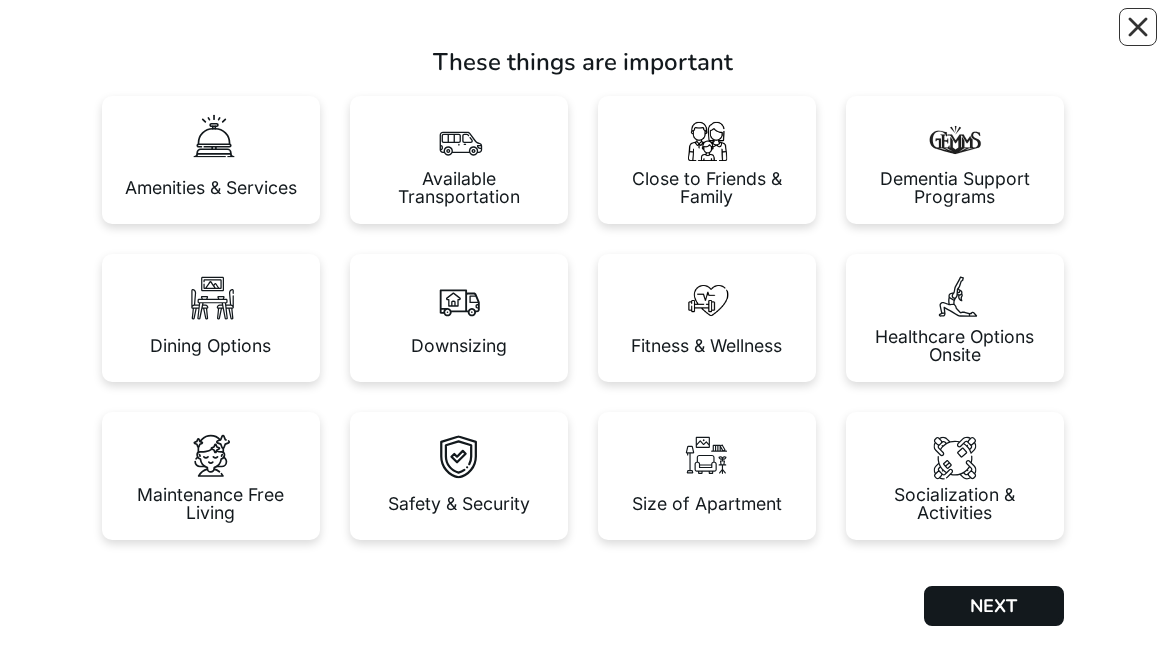 click at bounding box center (707, 140) 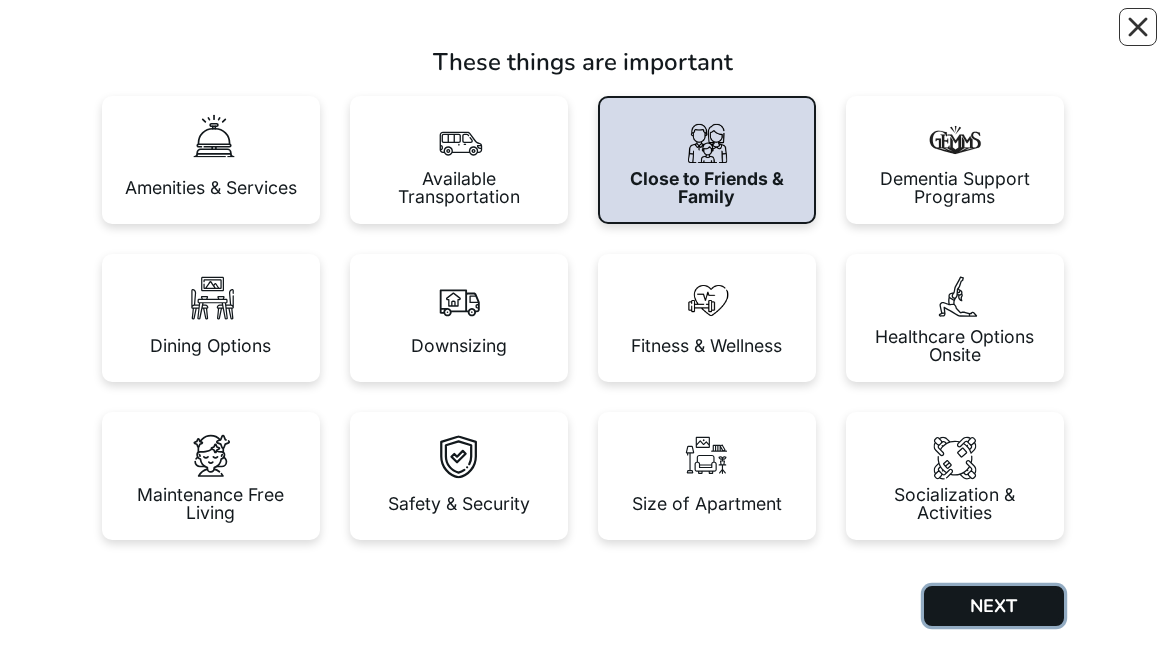 click on "NEXT" at bounding box center [994, 606] 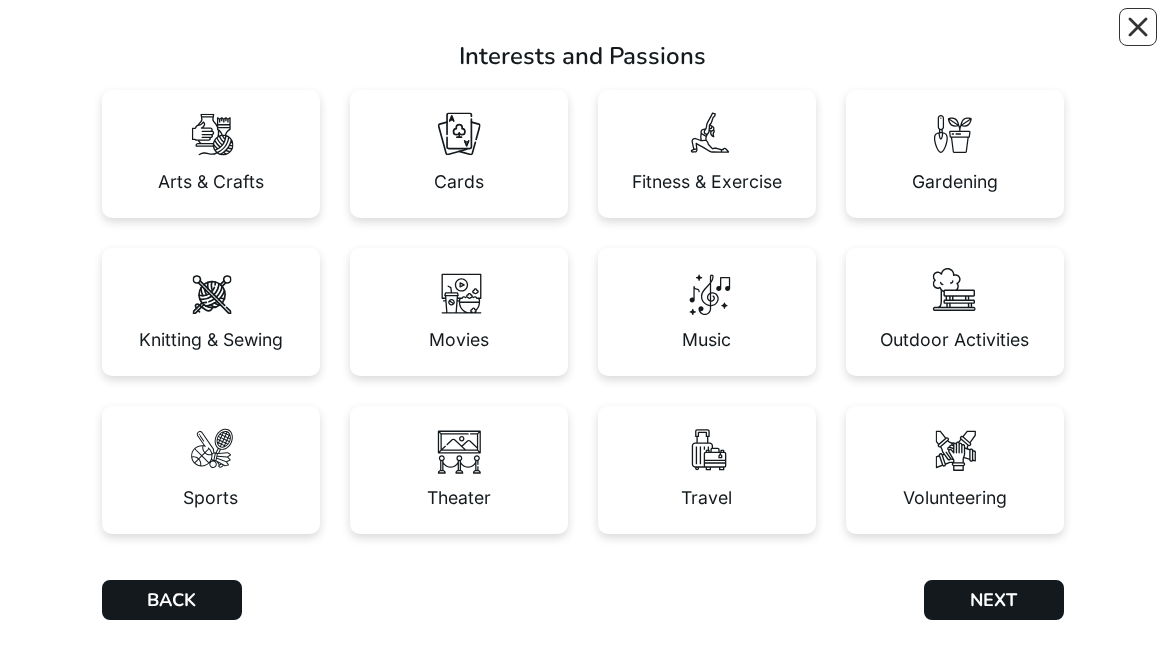 scroll, scrollTop: 201, scrollLeft: 0, axis: vertical 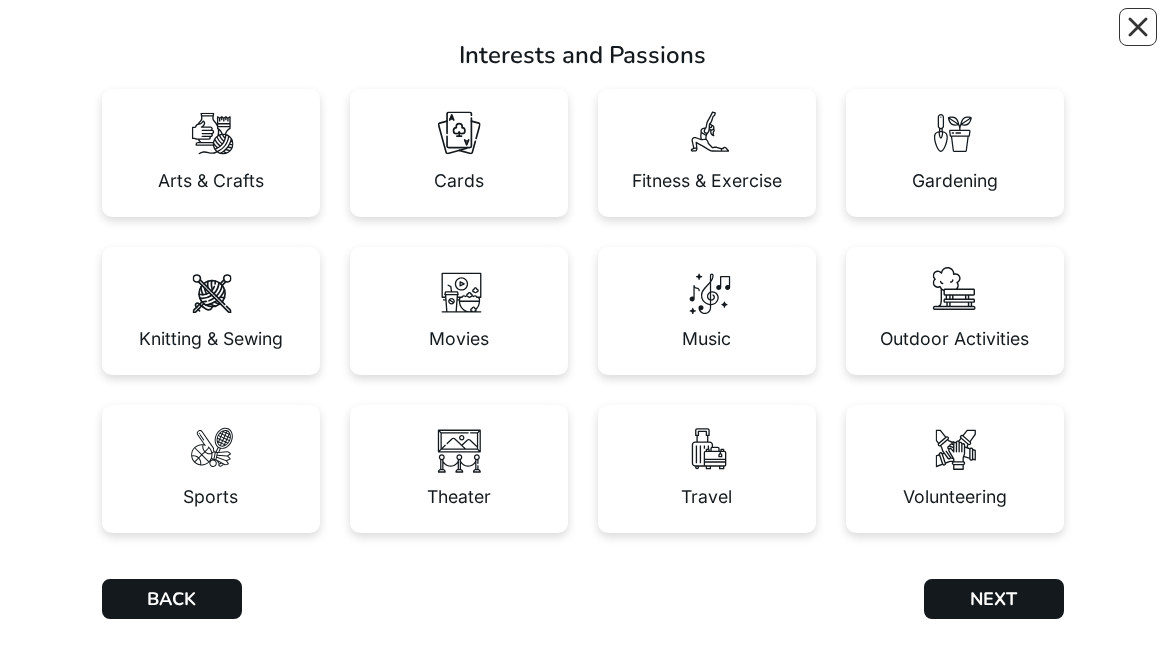 click at bounding box center [955, 133] 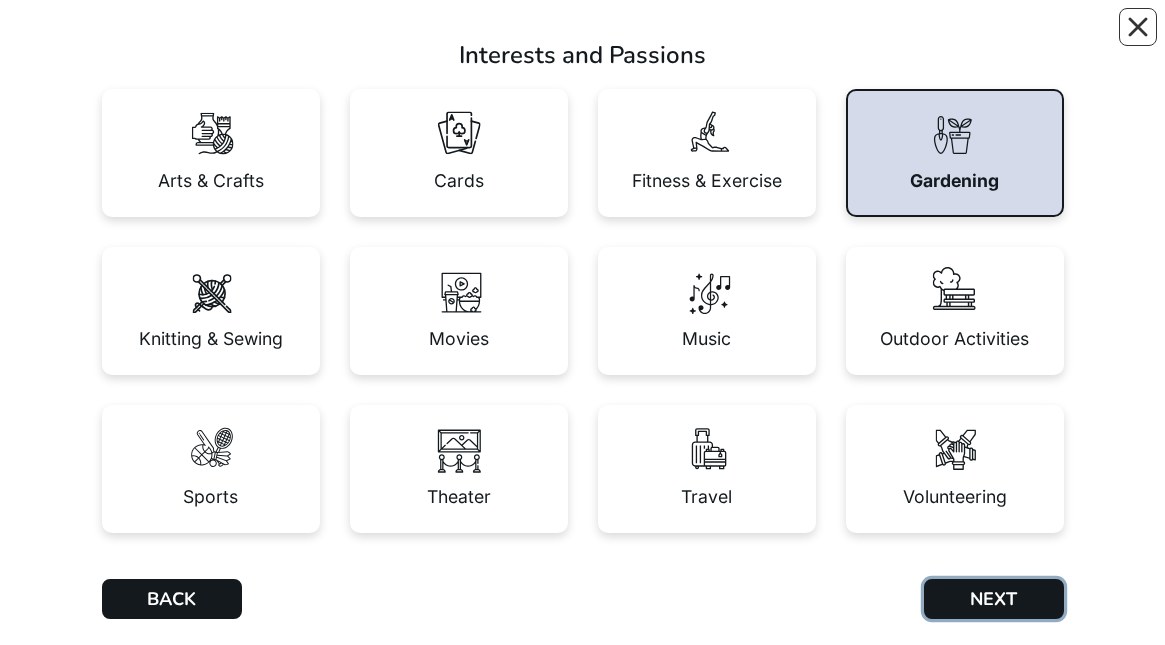 click on "NEXT" at bounding box center [994, 599] 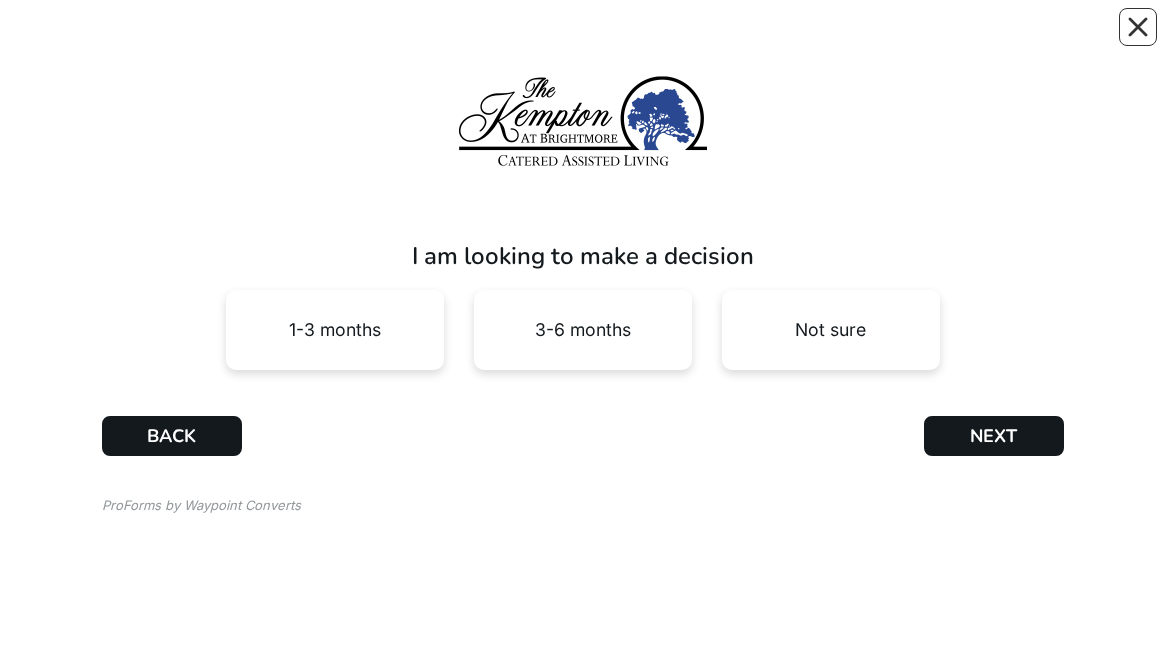 scroll, scrollTop: 0, scrollLeft: 0, axis: both 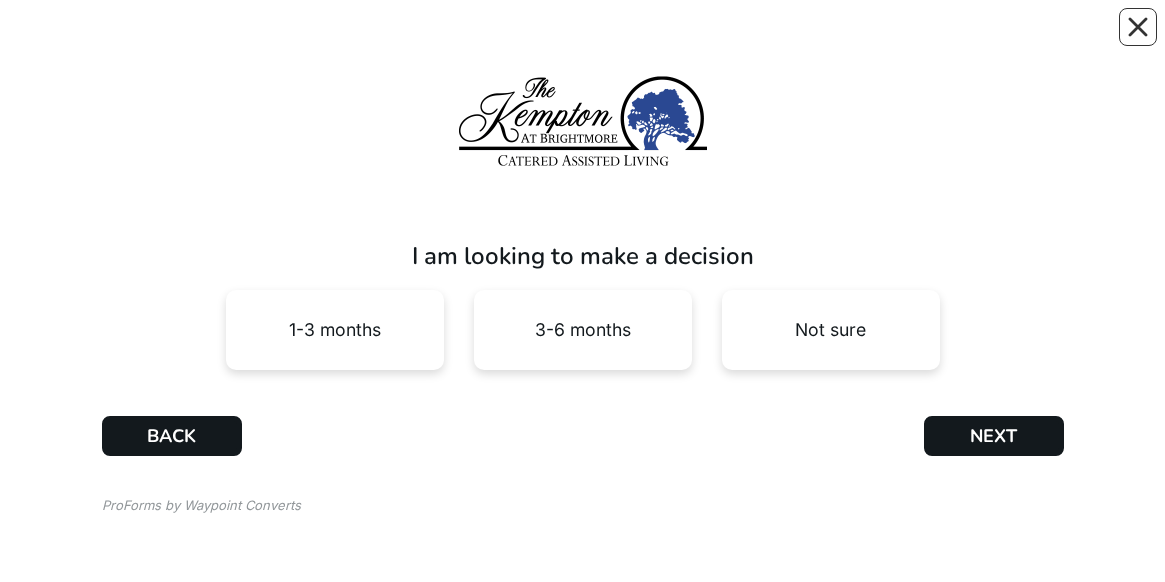 click on "1-3 months" at bounding box center [335, 330] 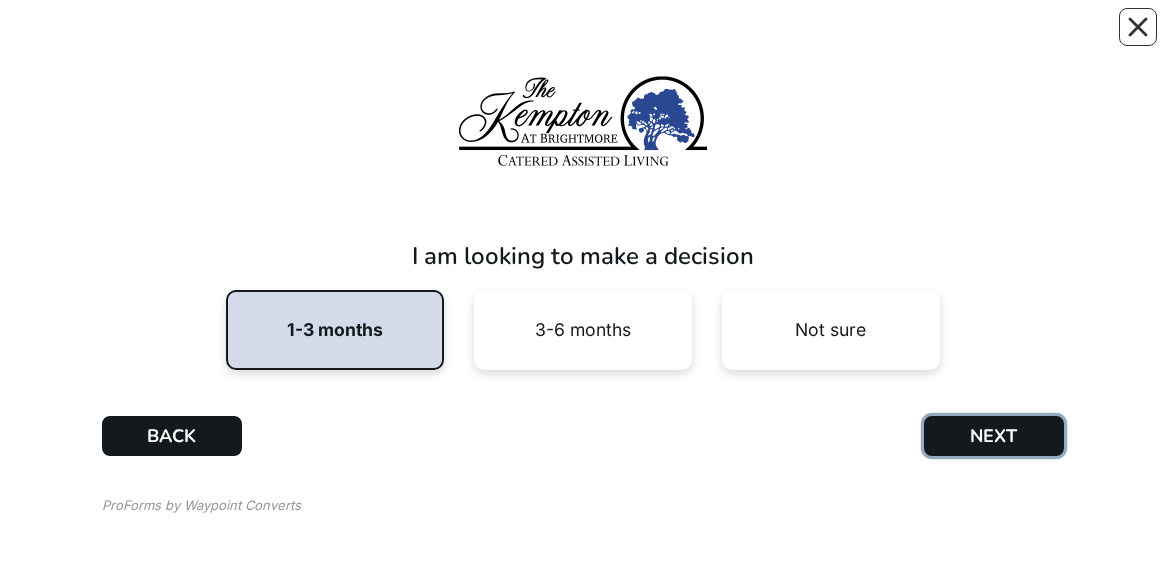 click on "NEXT" at bounding box center [994, 436] 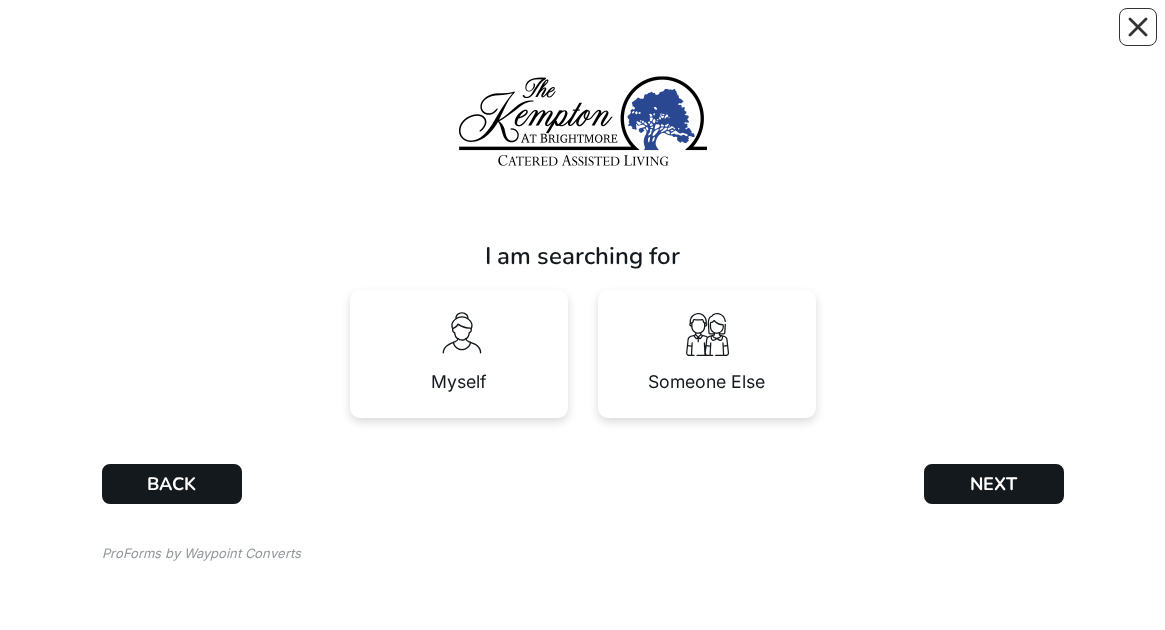 click at bounding box center [707, 334] 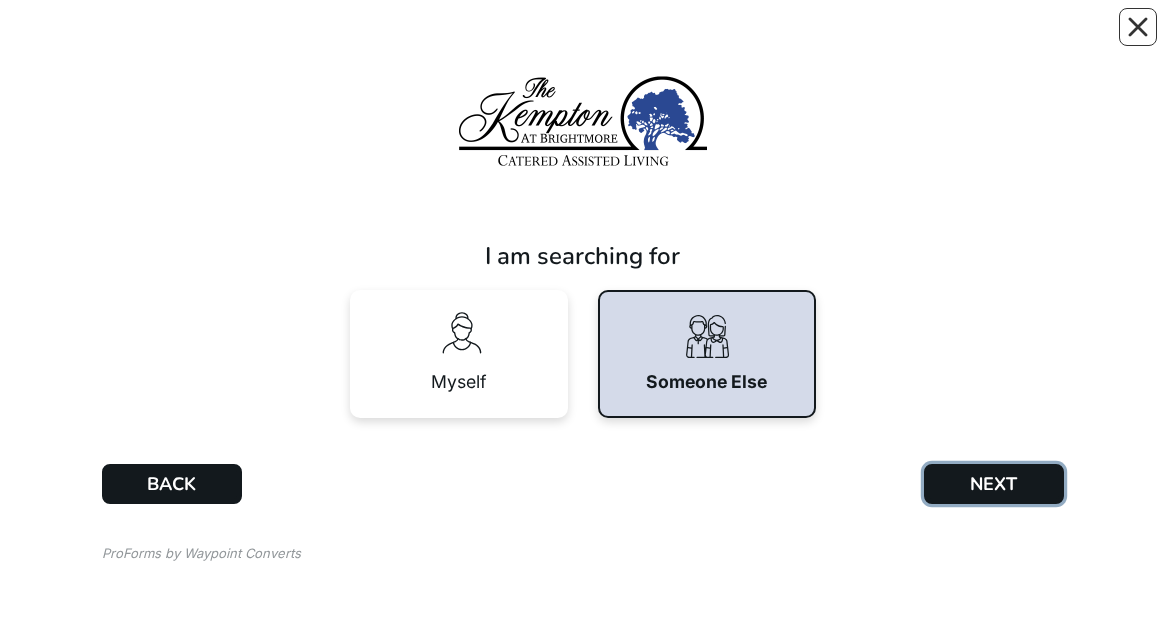 click on "NEXT" at bounding box center [994, 484] 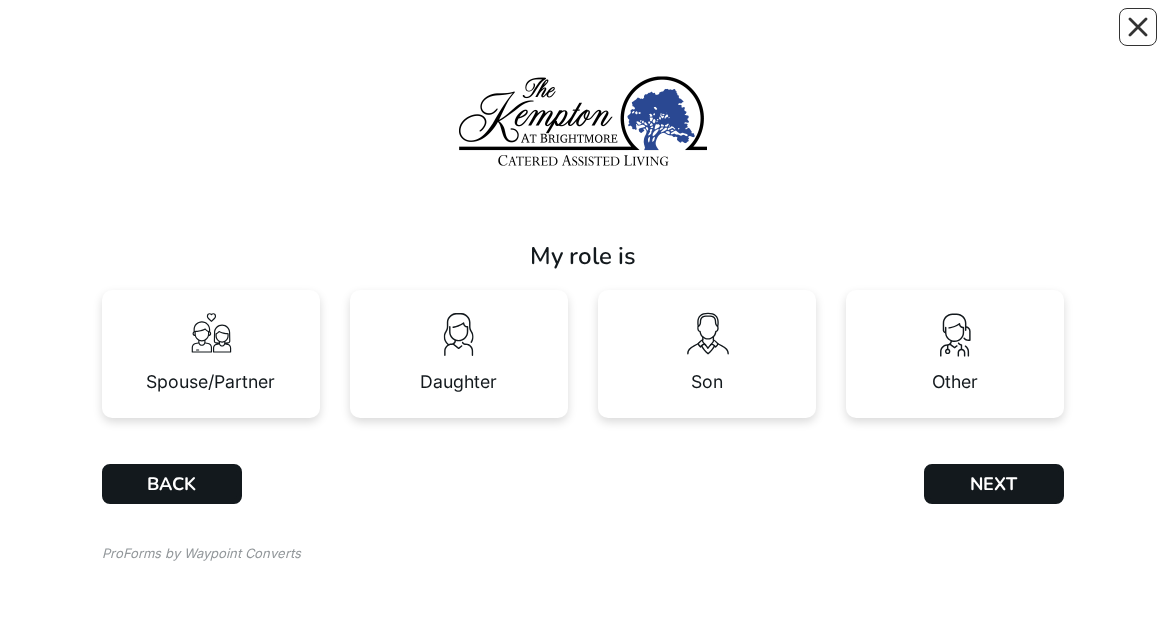click at bounding box center [955, 334] 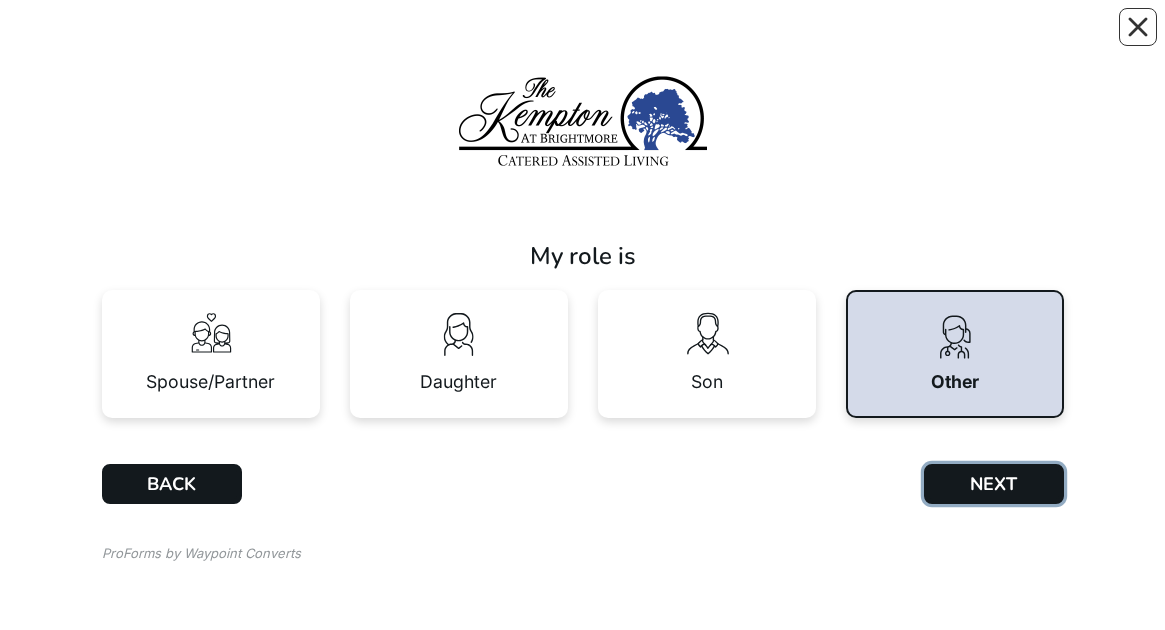 click on "NEXT" at bounding box center (994, 484) 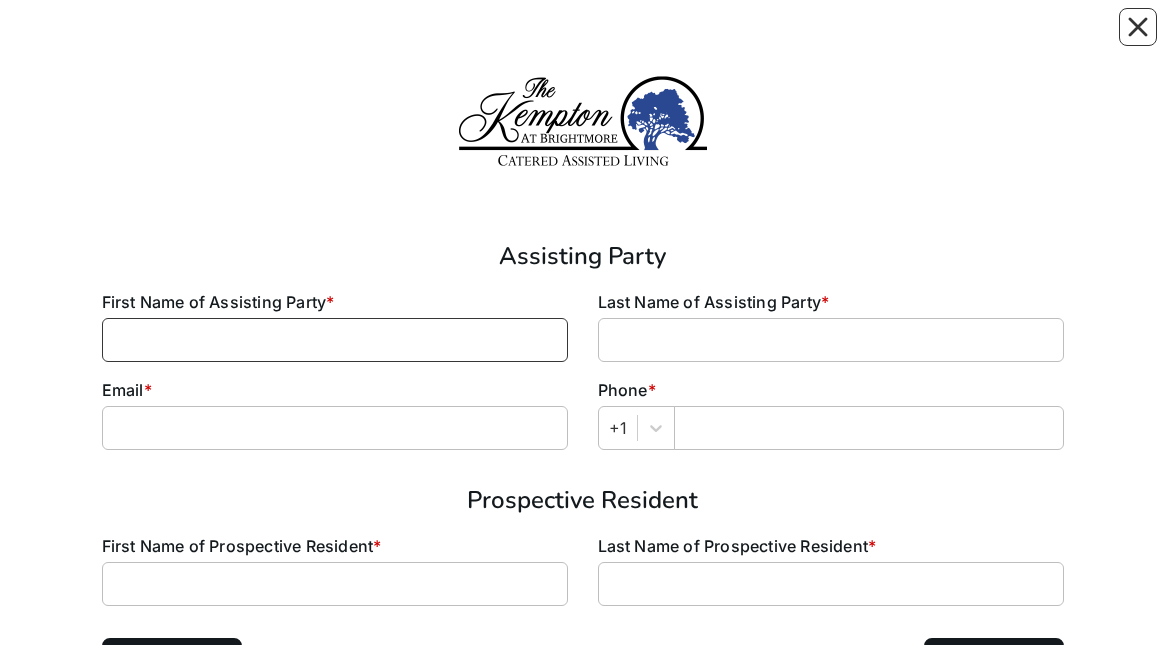 click at bounding box center (335, 340) 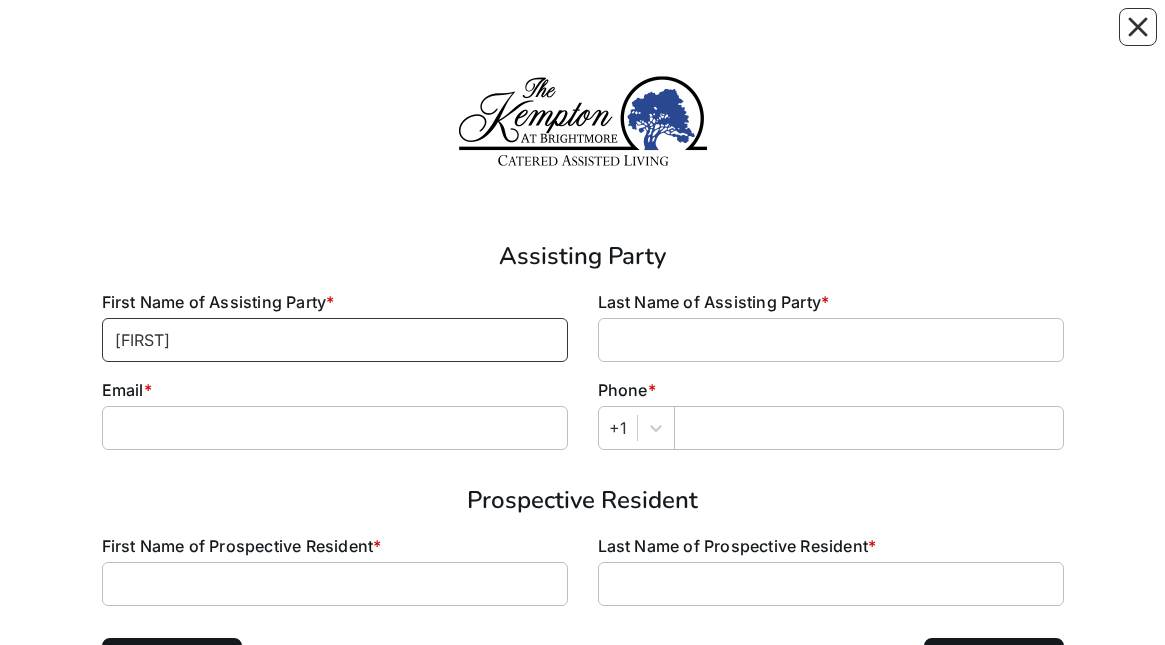 type on "[FIRST]" 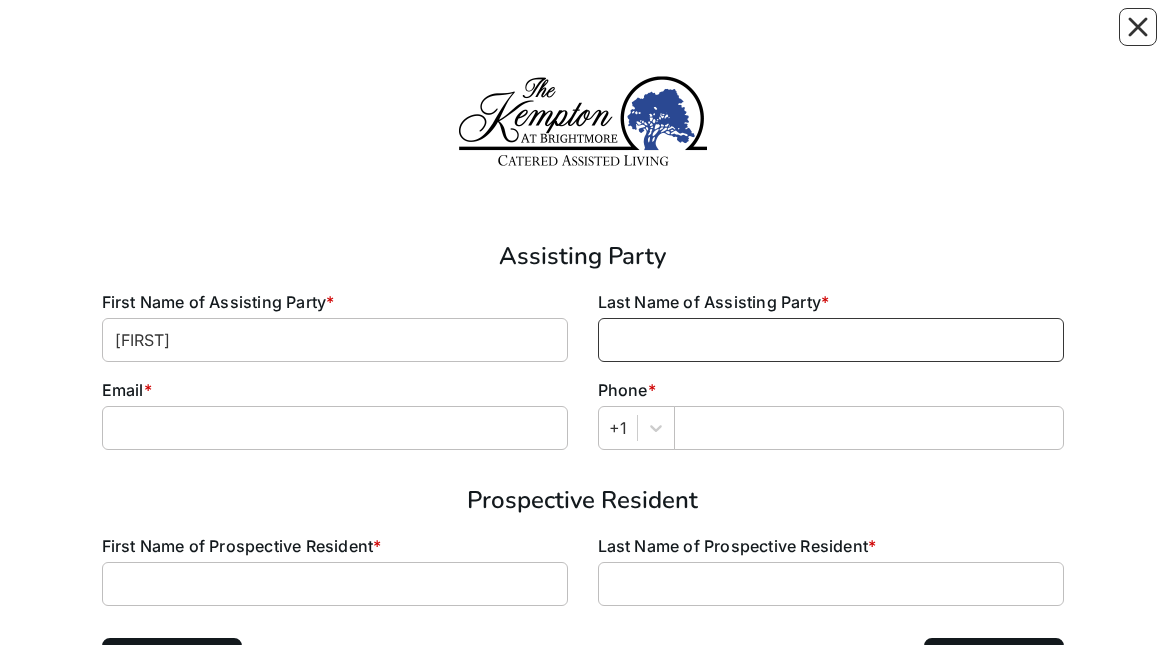 click at bounding box center [831, 340] 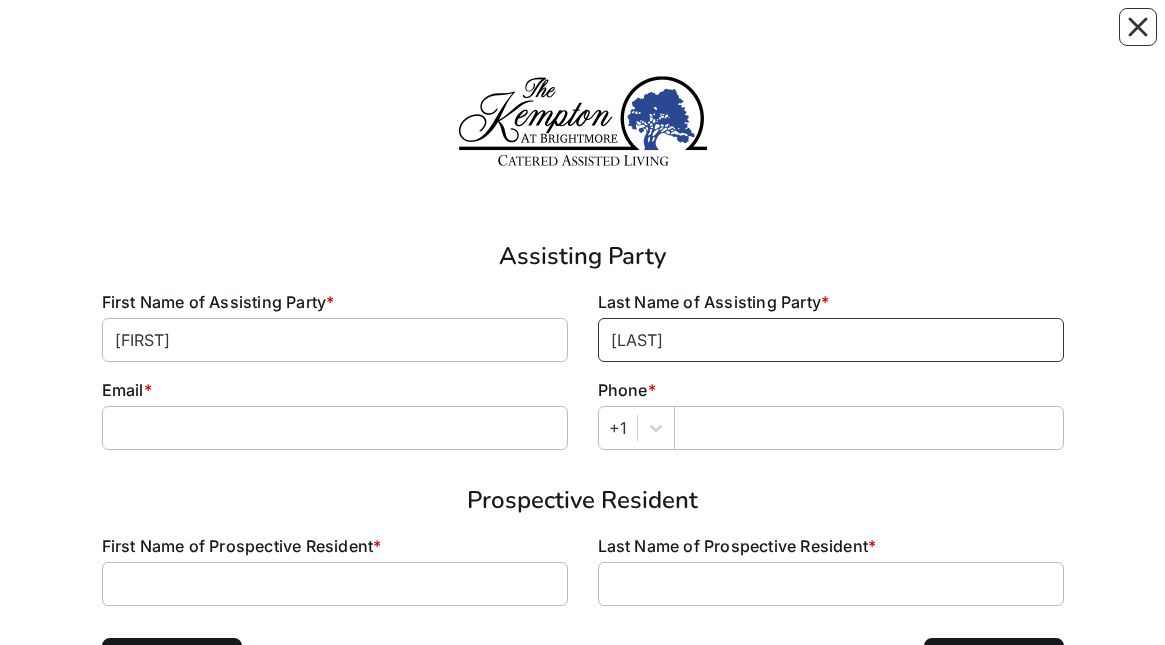 type on "[LAST]" 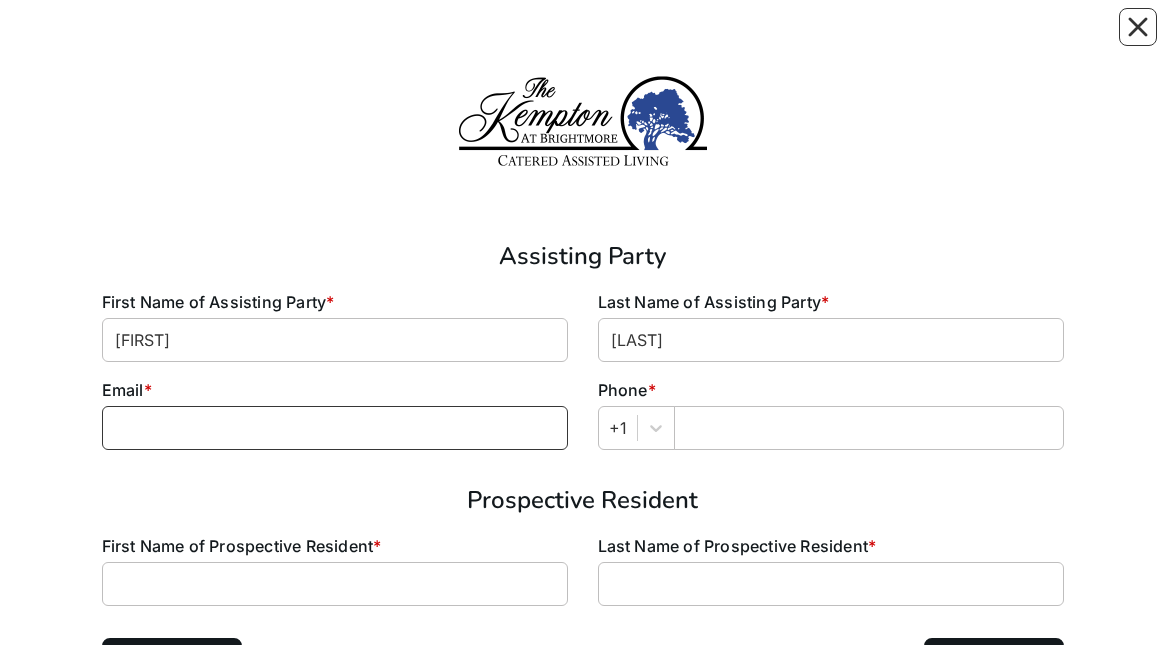 click at bounding box center (335, 428) 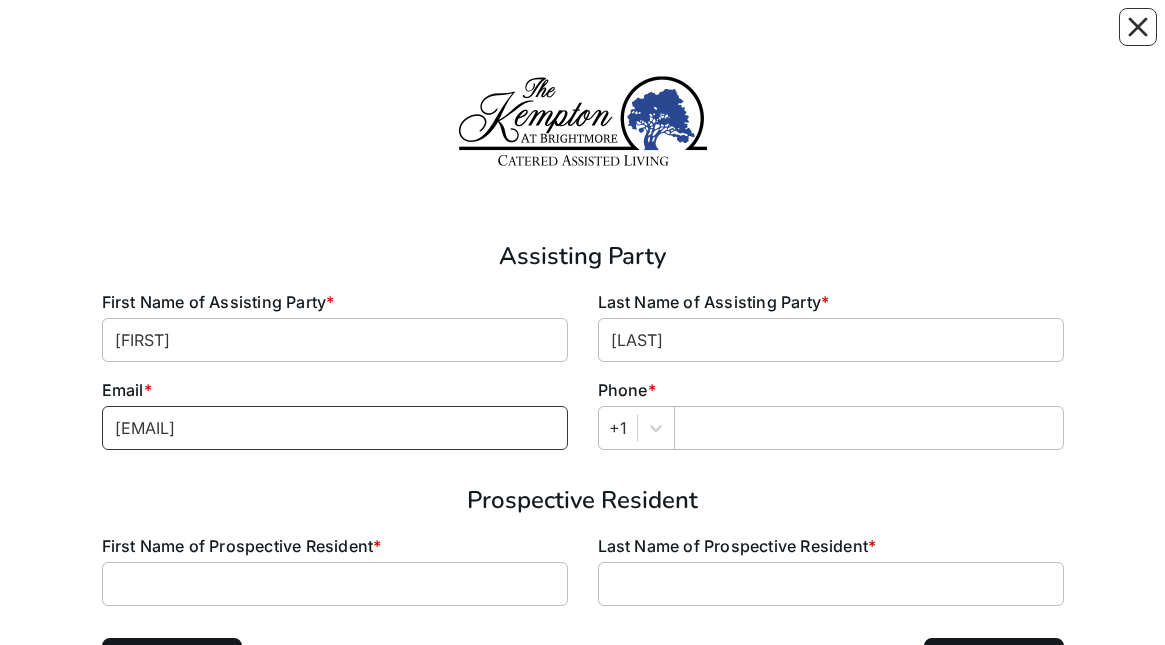 type on "[EMAIL]" 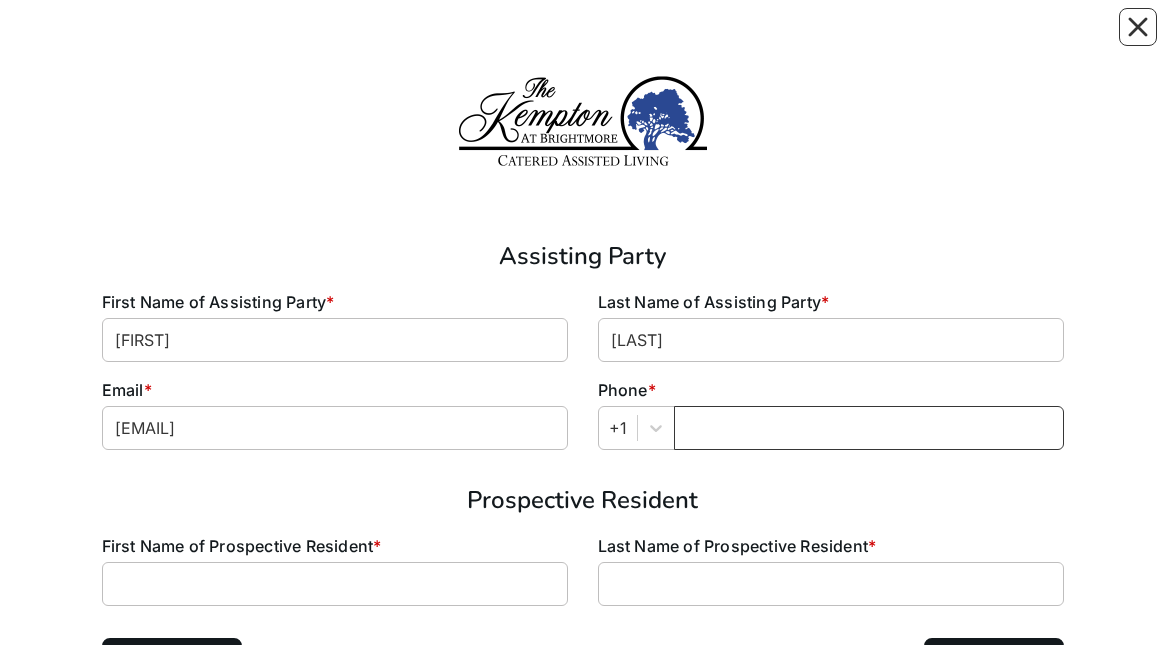 click at bounding box center [869, 428] 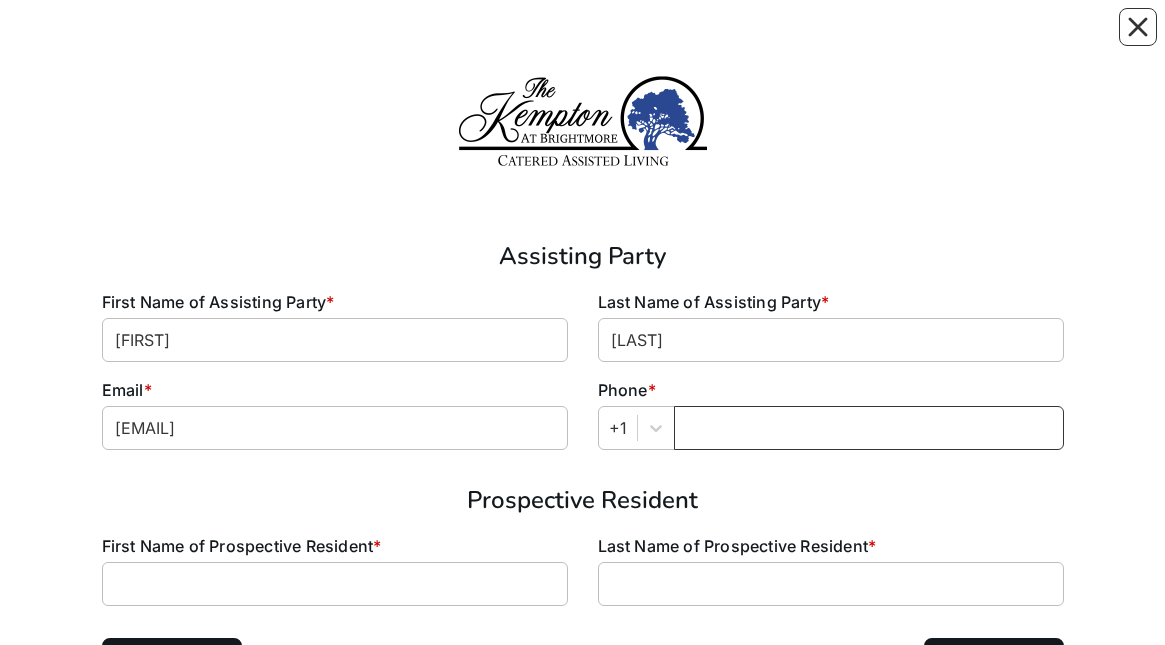 click at bounding box center (869, 428) 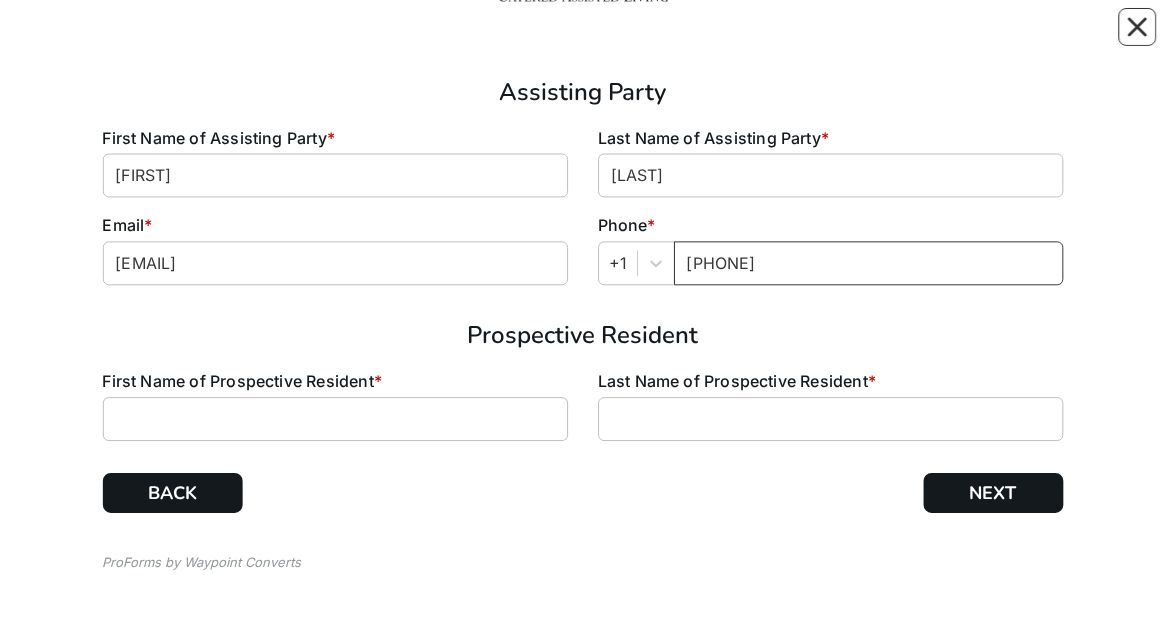 scroll, scrollTop: 165, scrollLeft: 0, axis: vertical 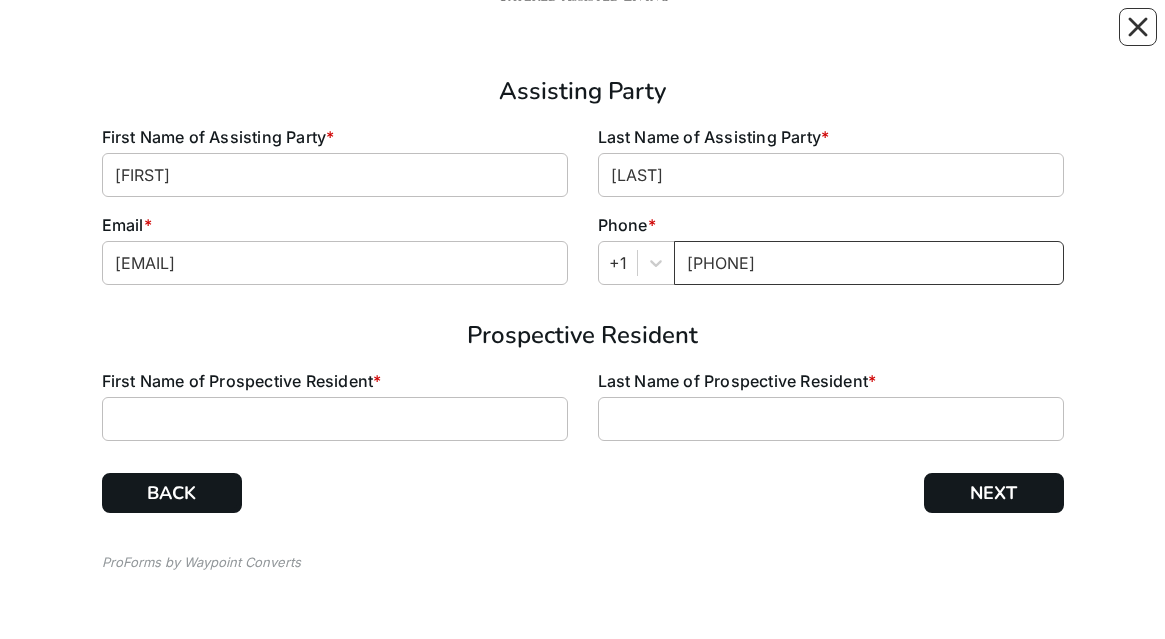 type on "[PHONE]" 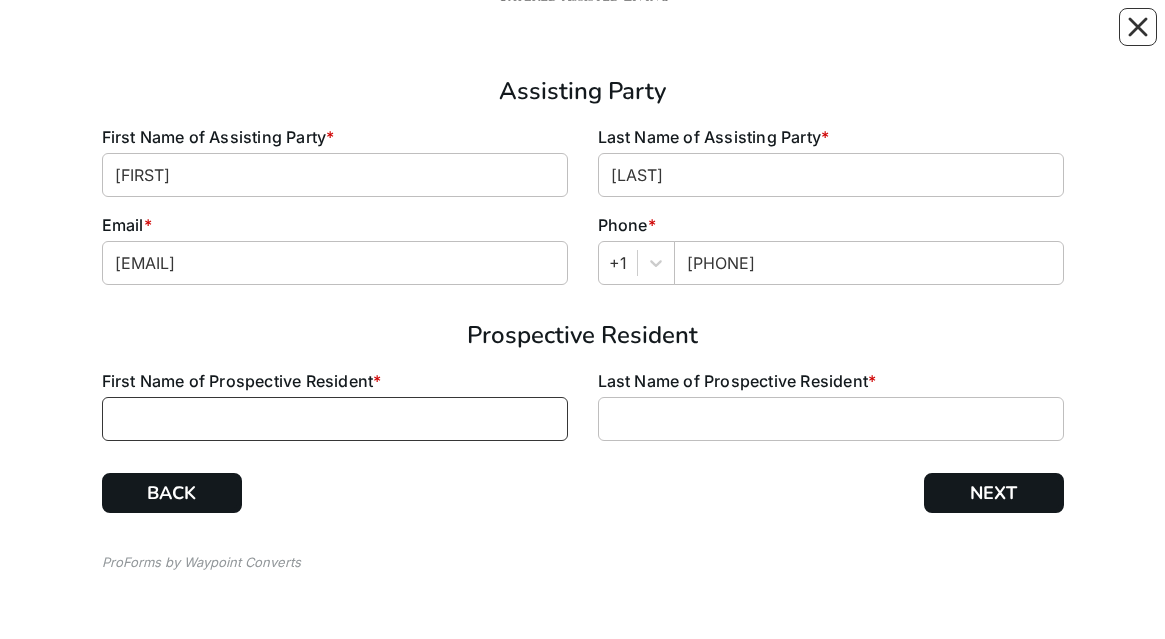 click at bounding box center (335, 419) 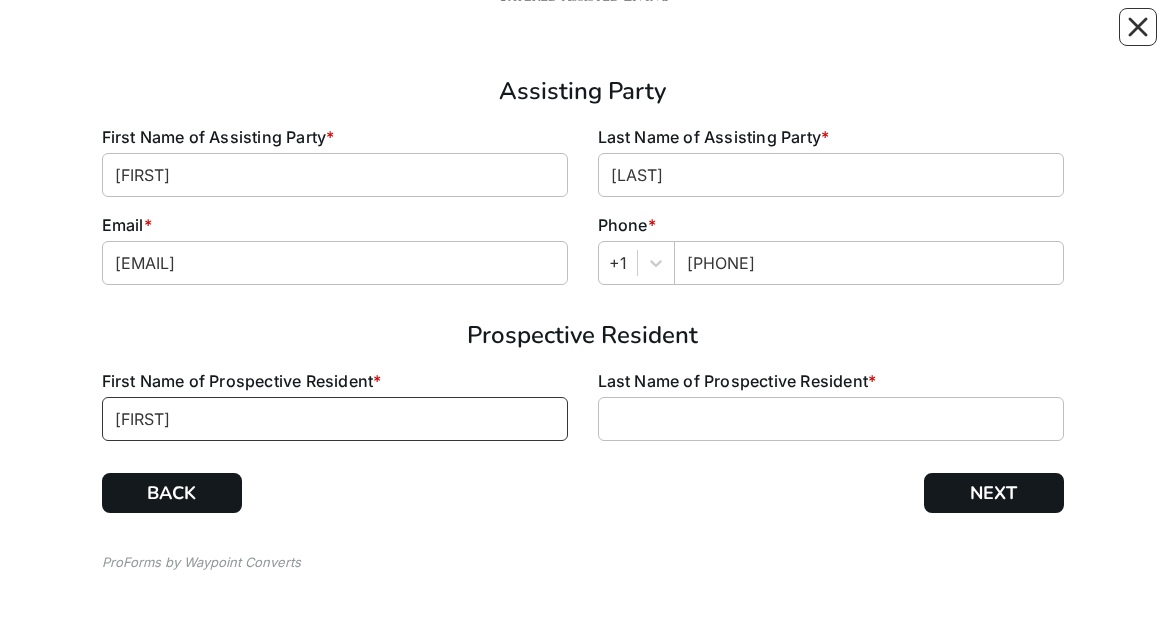 type on "[FIRST]" 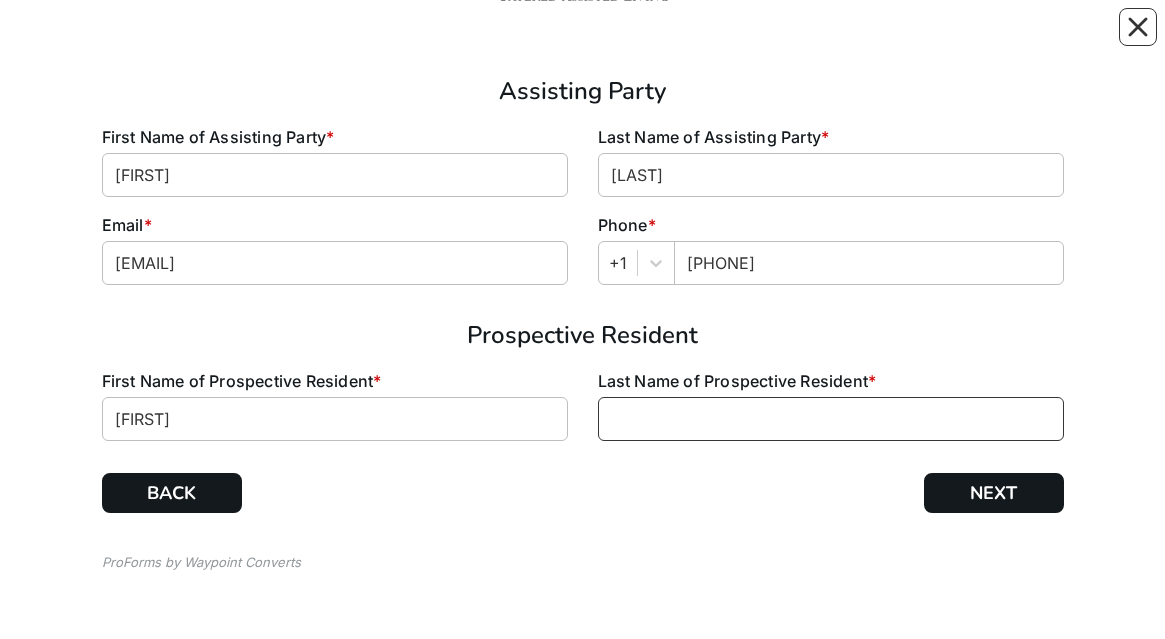 click at bounding box center (831, 419) 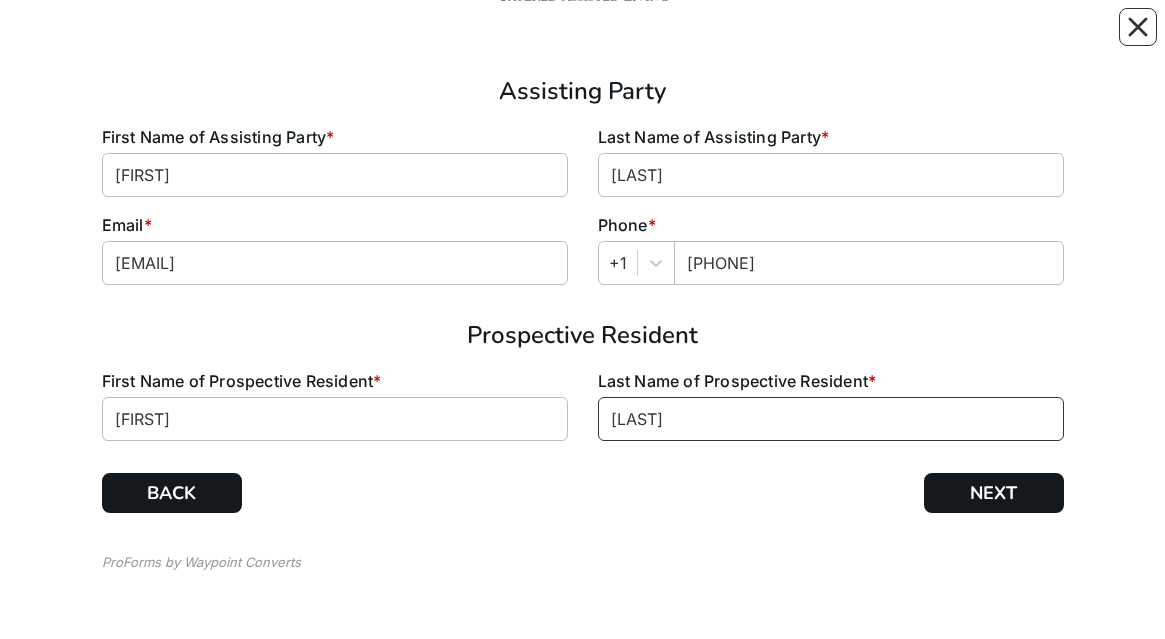 type on "[LAST]" 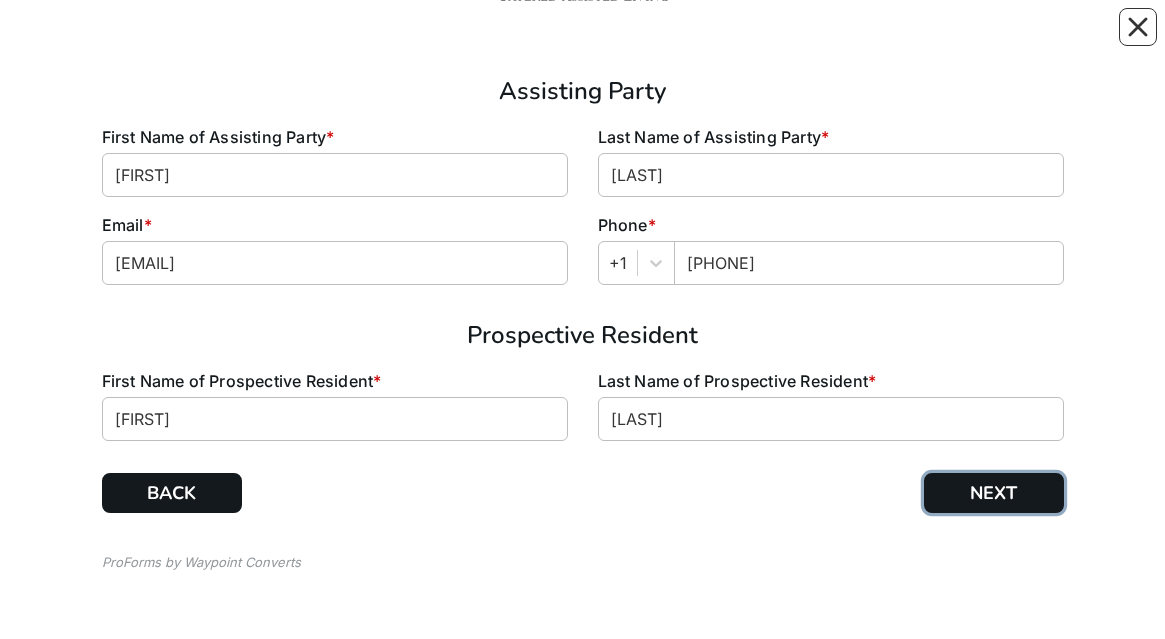 click on "NEXT" at bounding box center [994, 493] 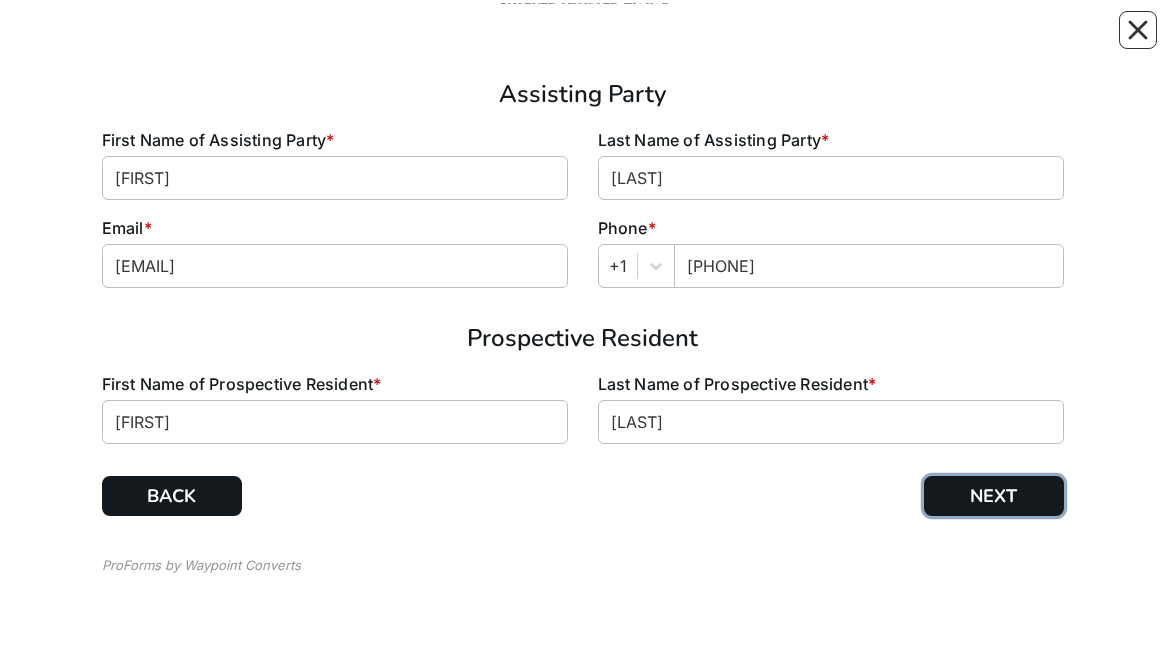 scroll, scrollTop: 0, scrollLeft: 0, axis: both 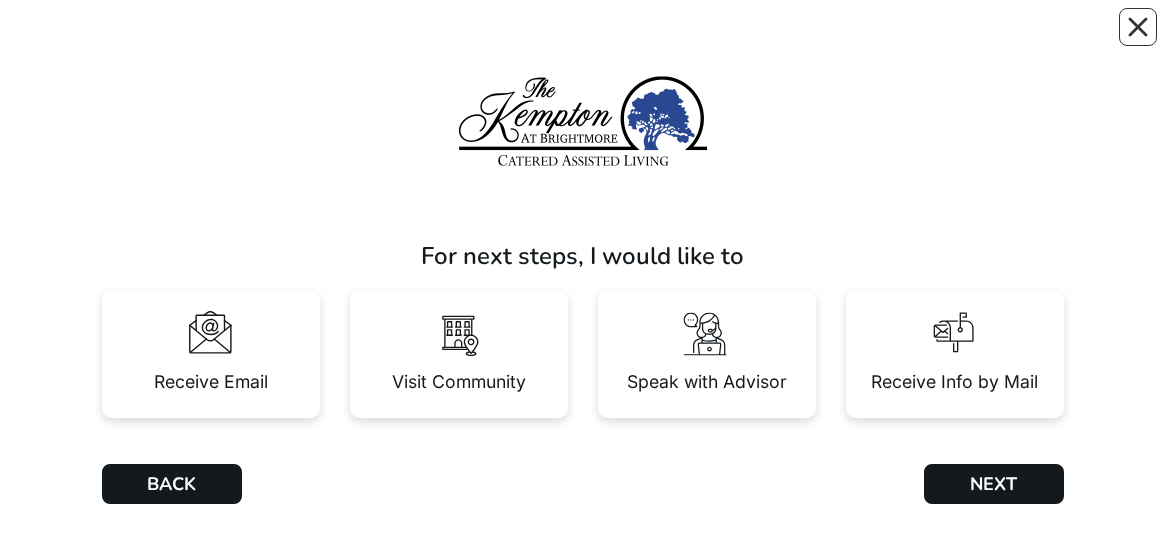 click at bounding box center (211, 334) 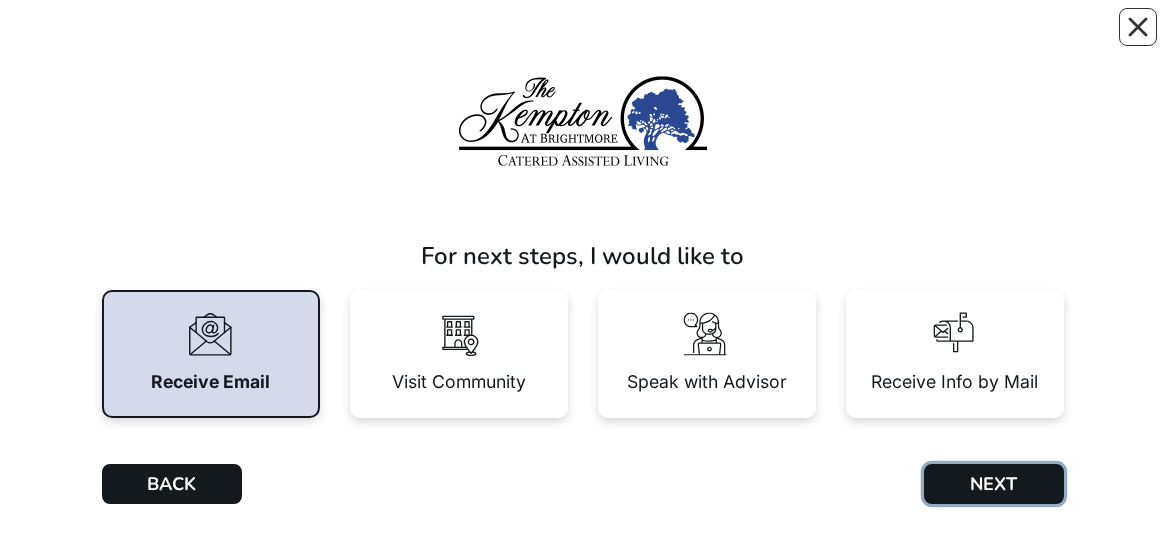 click on "NEXT" at bounding box center [994, 484] 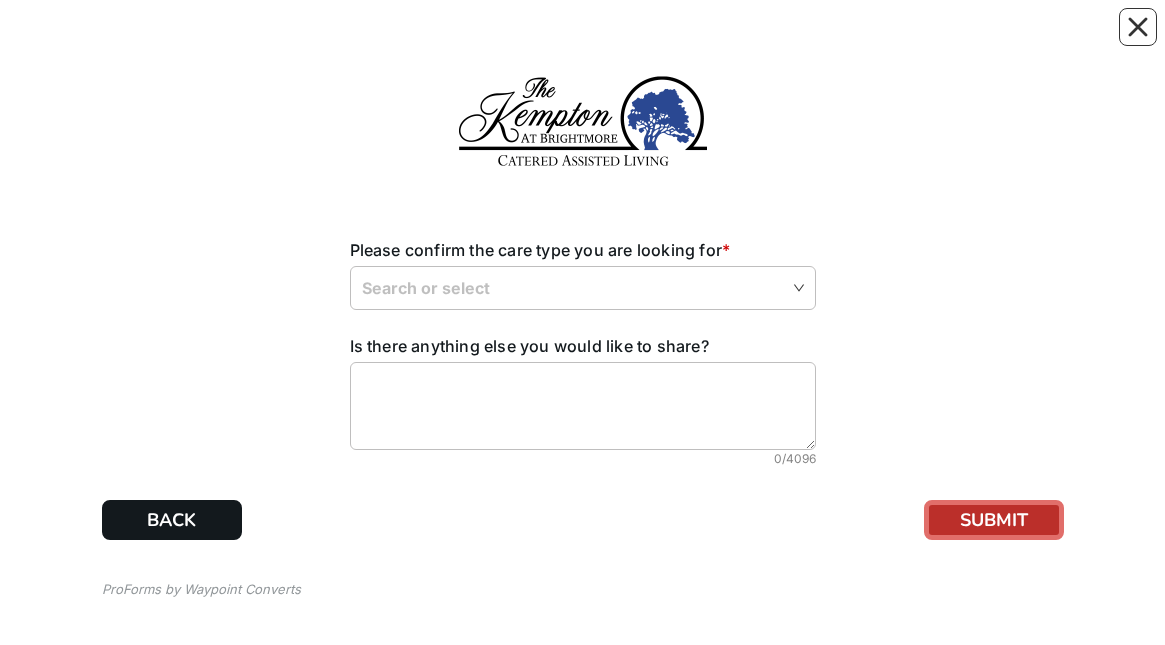 click at bounding box center [583, 287] 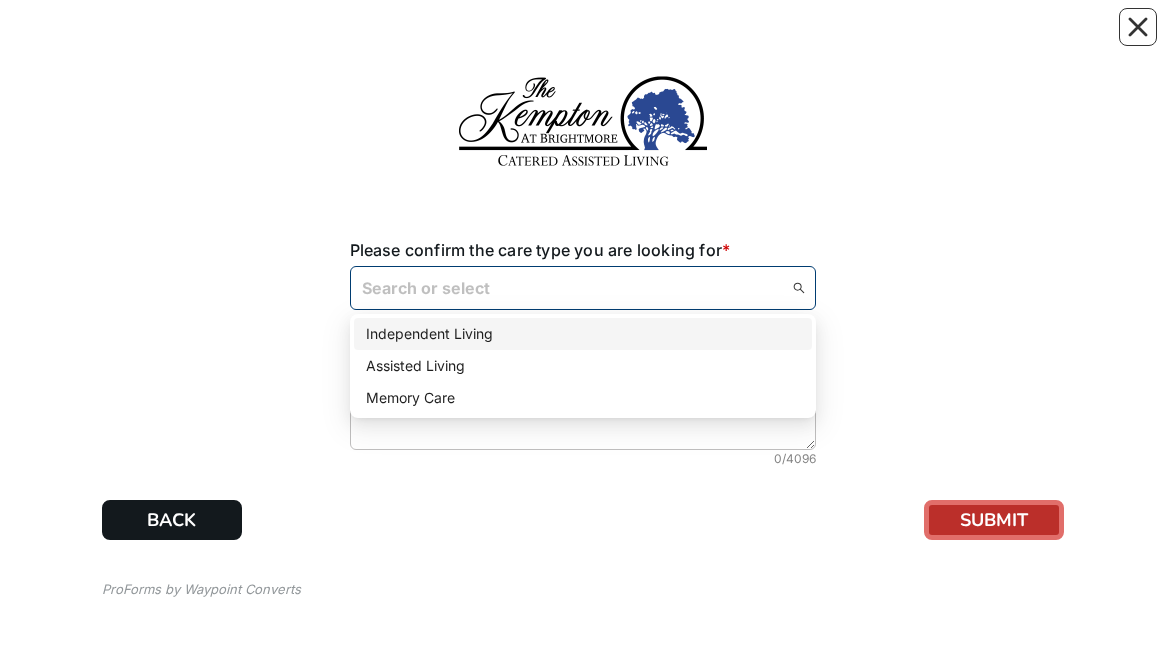 click on "Assisted Living" at bounding box center [583, 366] 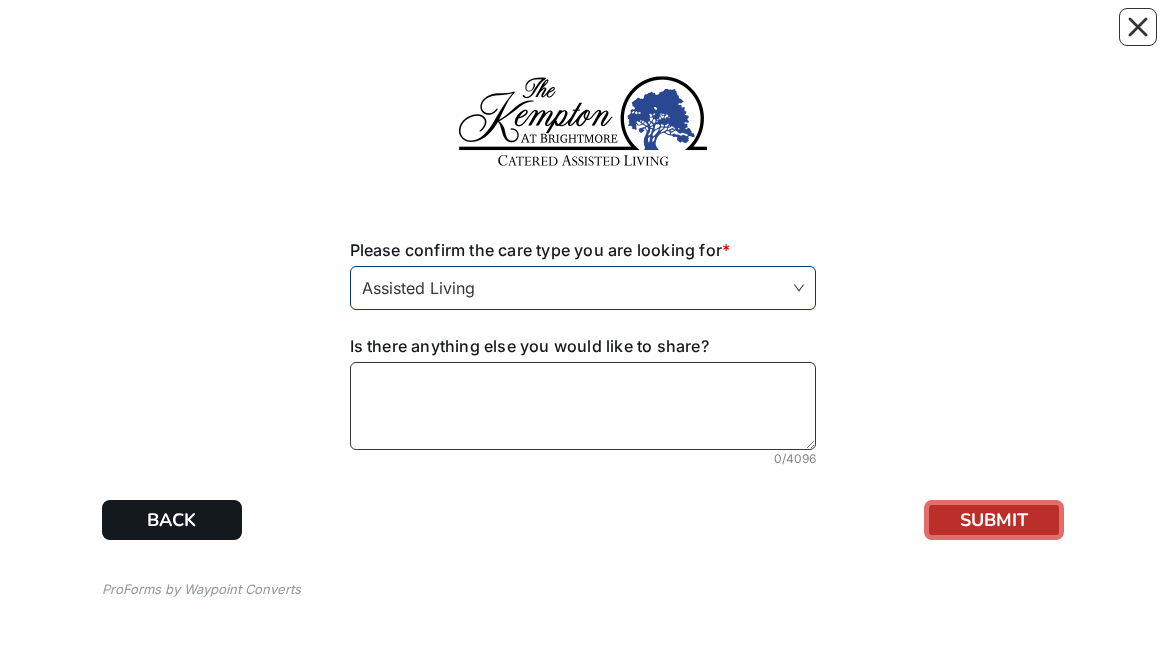 click at bounding box center [583, 406] 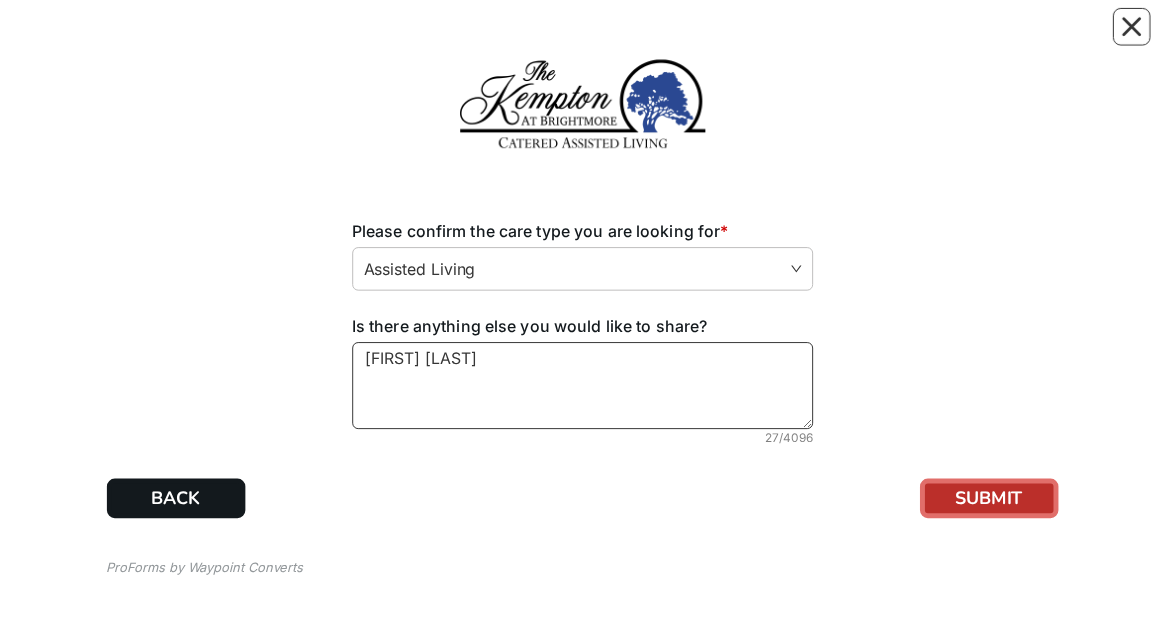 scroll, scrollTop: 28, scrollLeft: 0, axis: vertical 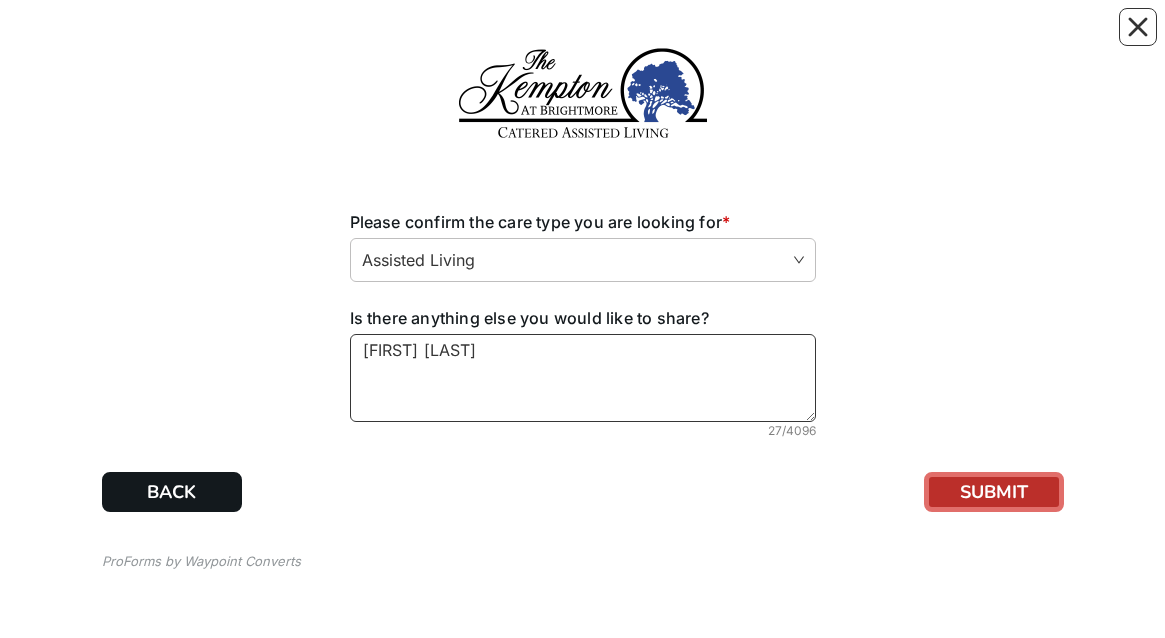 type on "[FIRST] [LAST]" 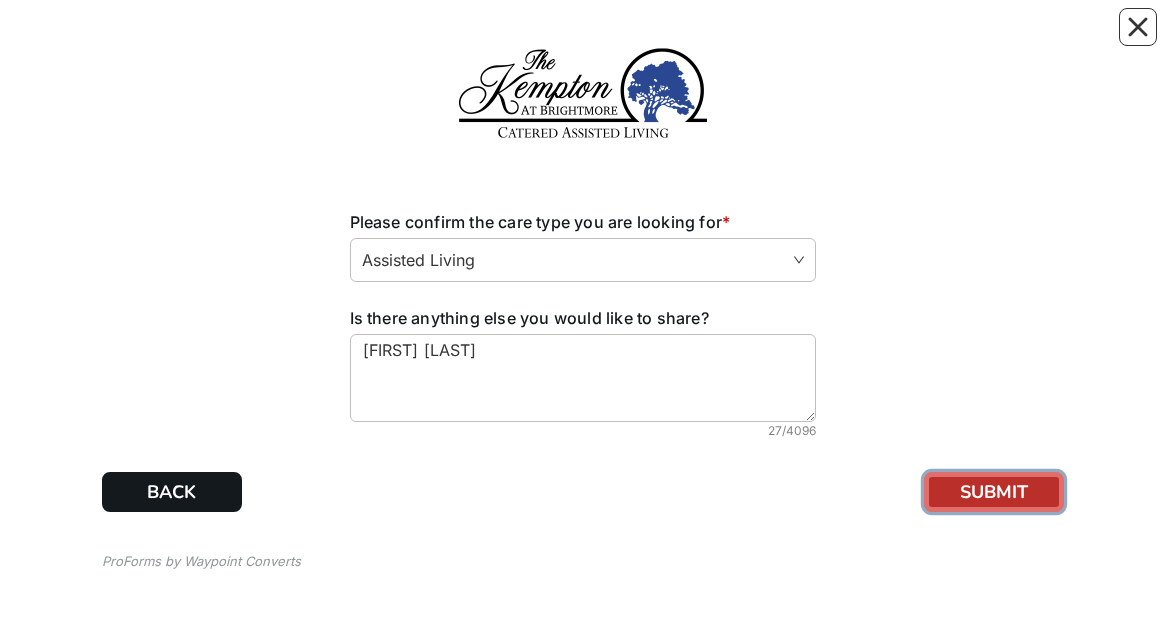 click on "SUBMIT" at bounding box center [994, 492] 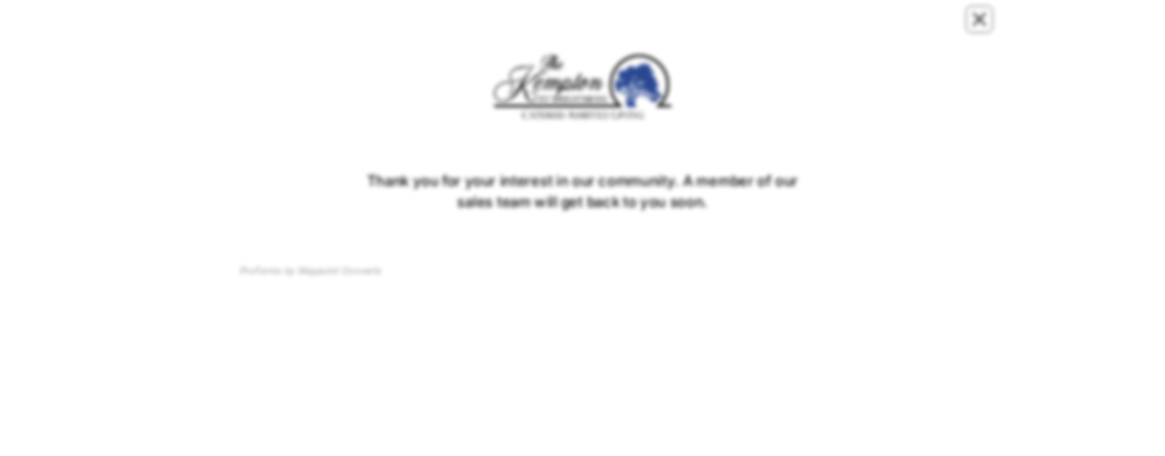 scroll, scrollTop: 0, scrollLeft: 0, axis: both 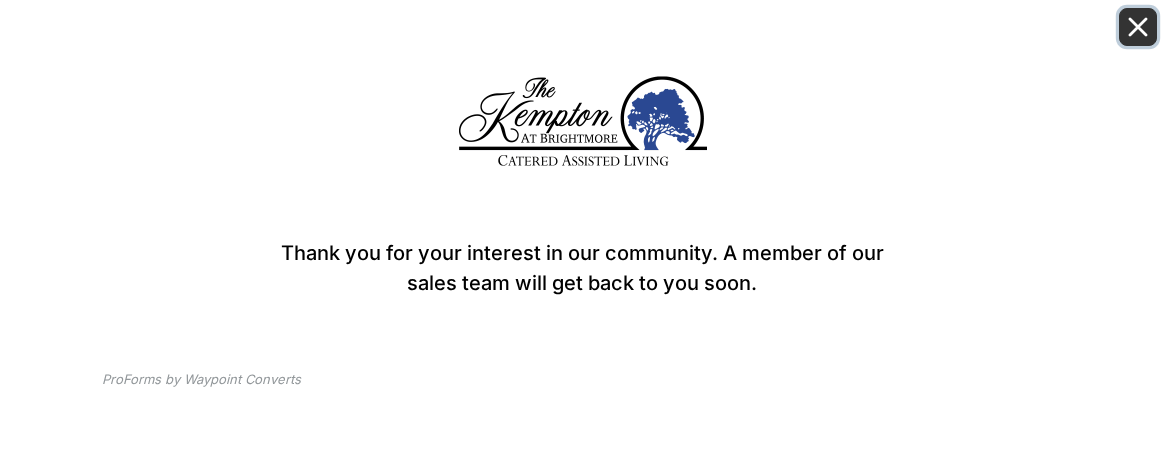 click 